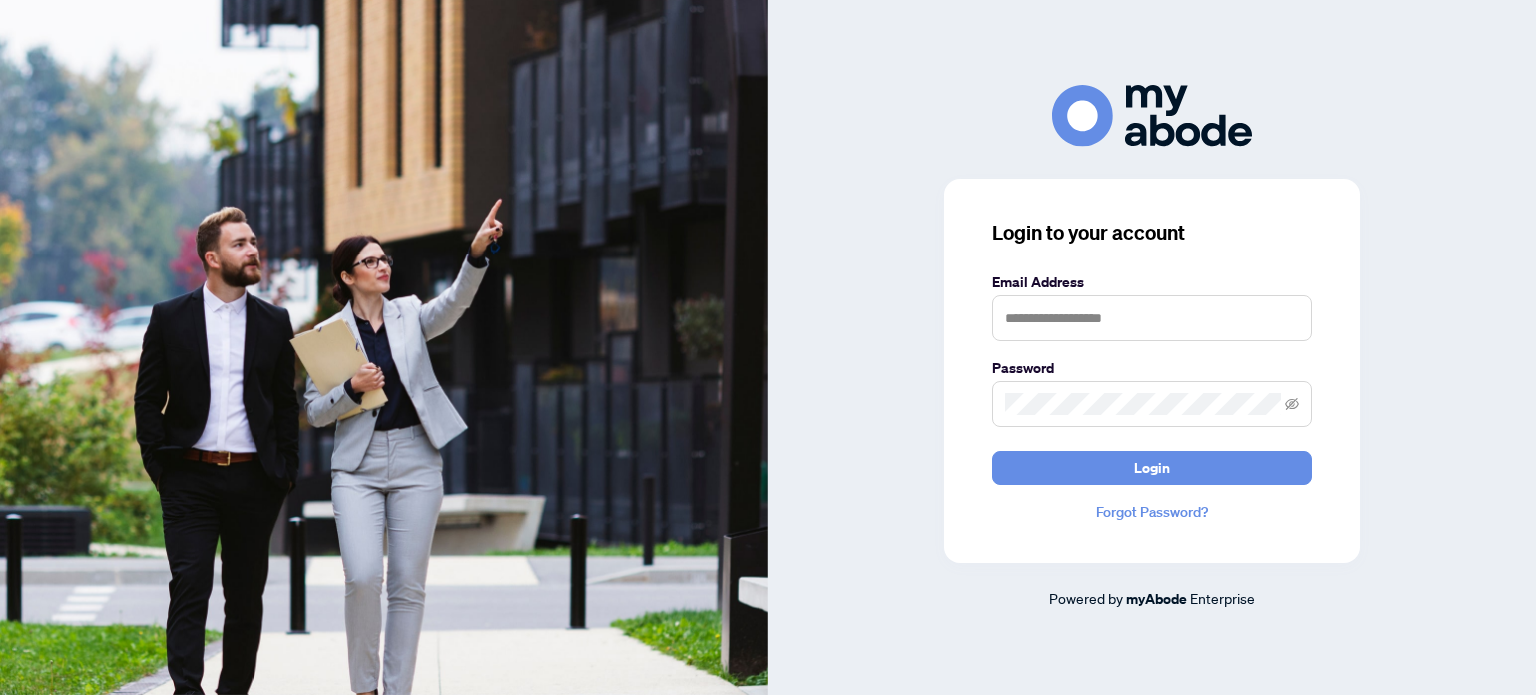 scroll, scrollTop: 0, scrollLeft: 0, axis: both 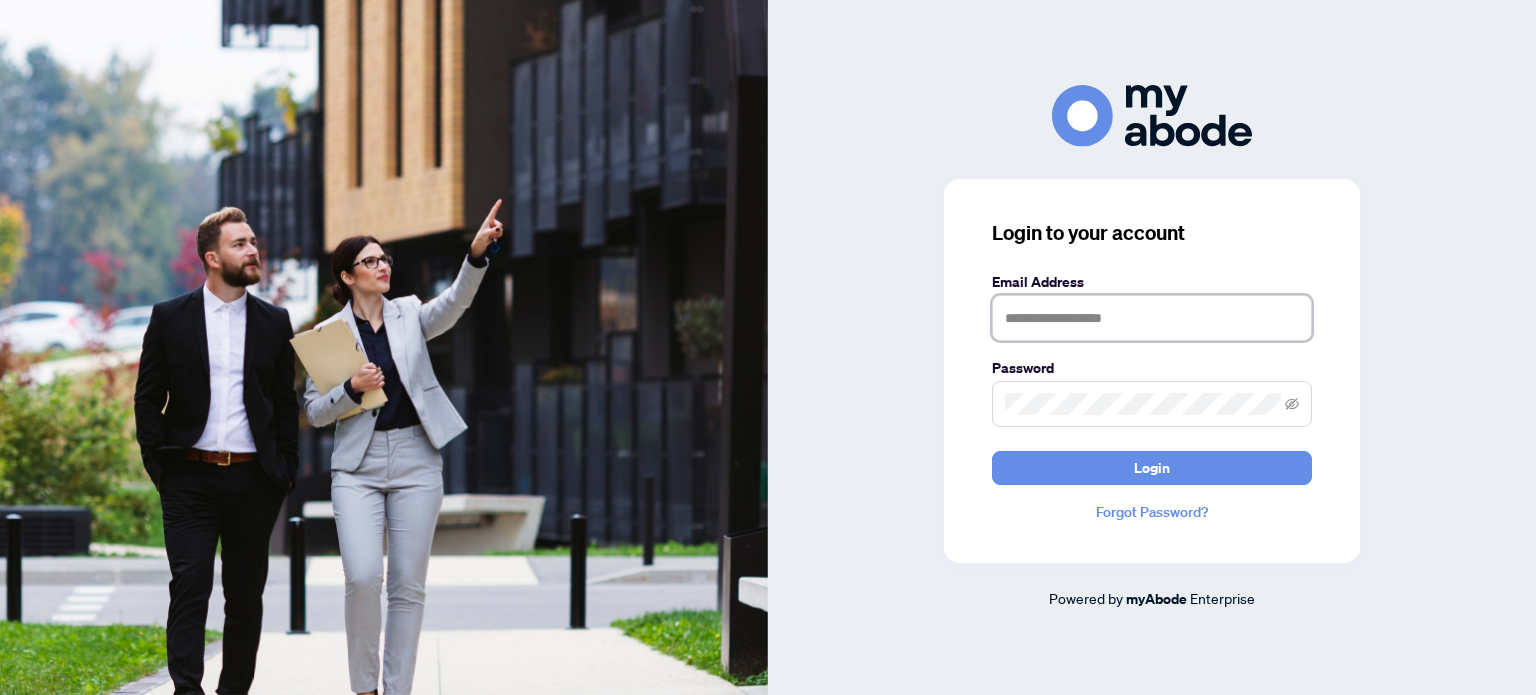 type on "**********" 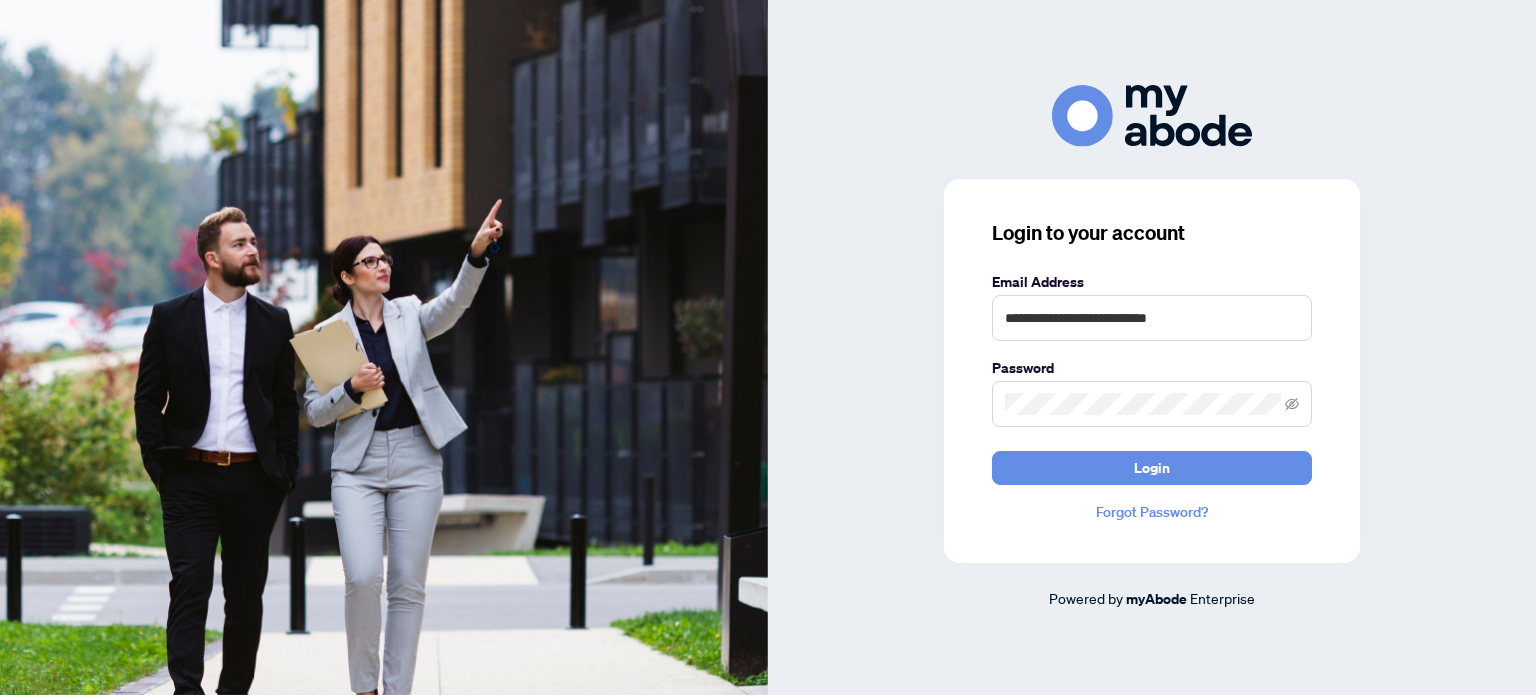 click on "Login" at bounding box center [1152, 468] 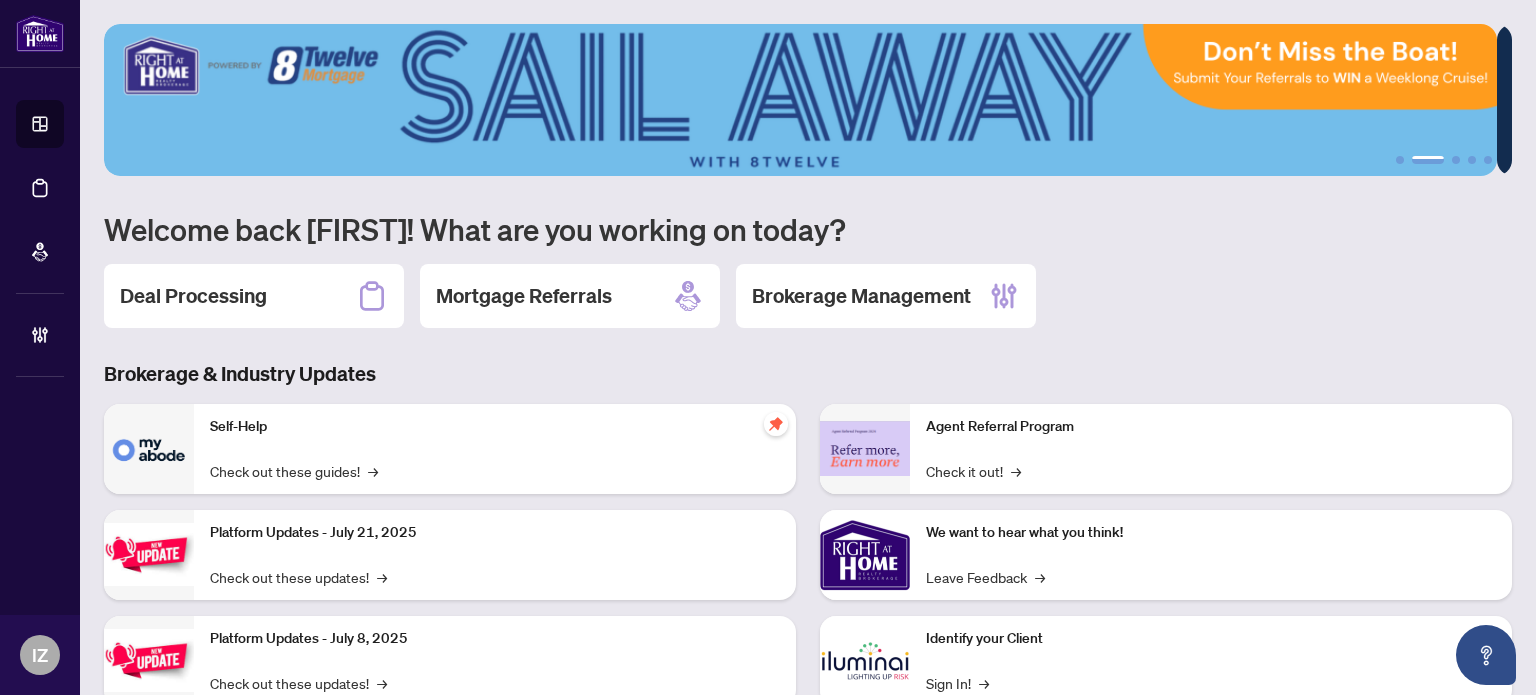 scroll, scrollTop: 0, scrollLeft: 0, axis: both 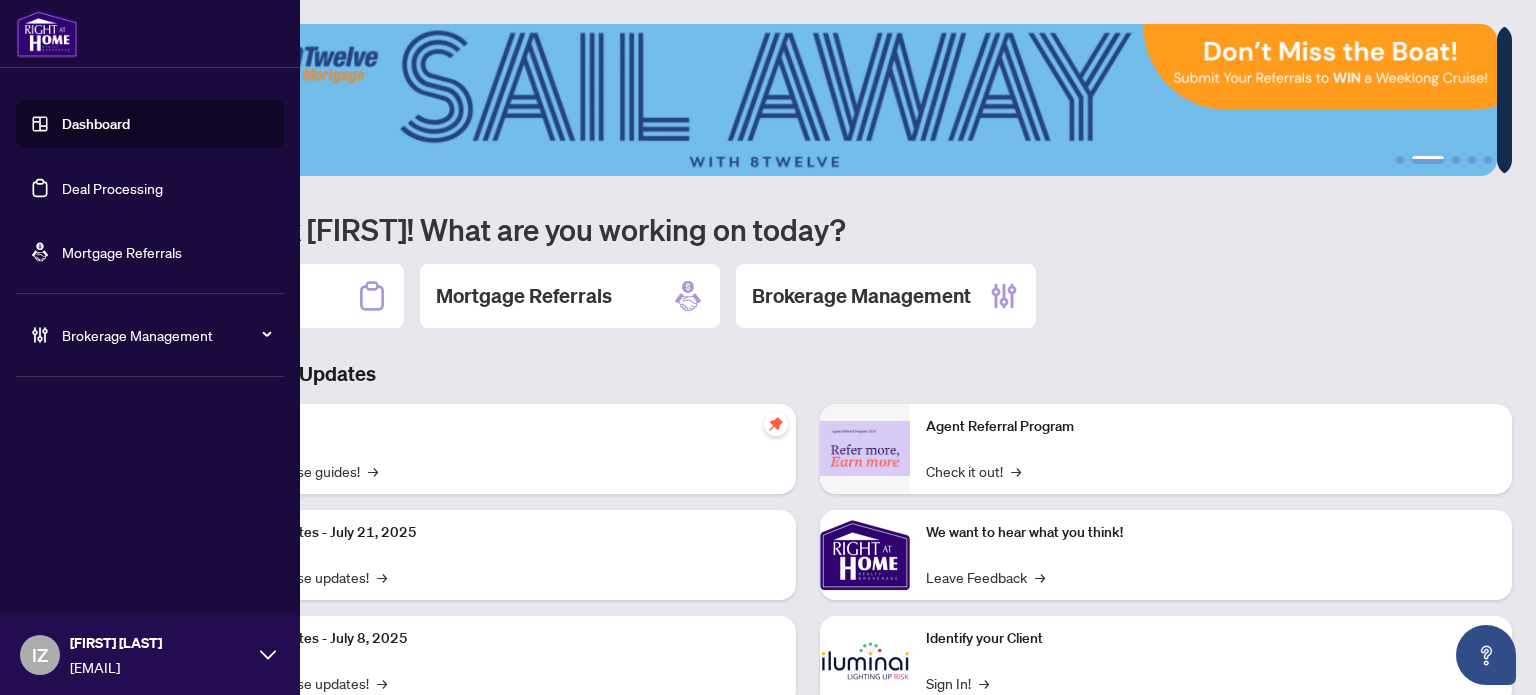 click on "Deal Processing" at bounding box center [112, 188] 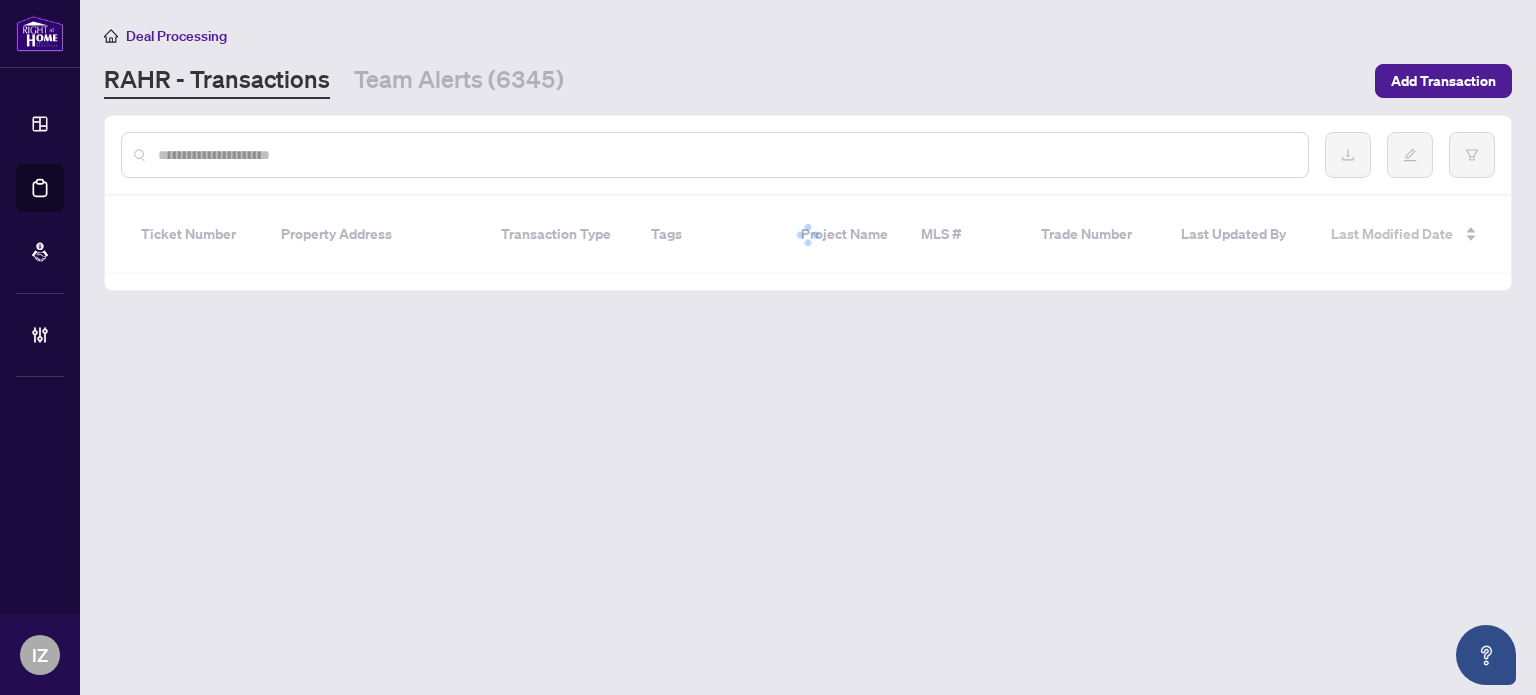 click at bounding box center (725, 155) 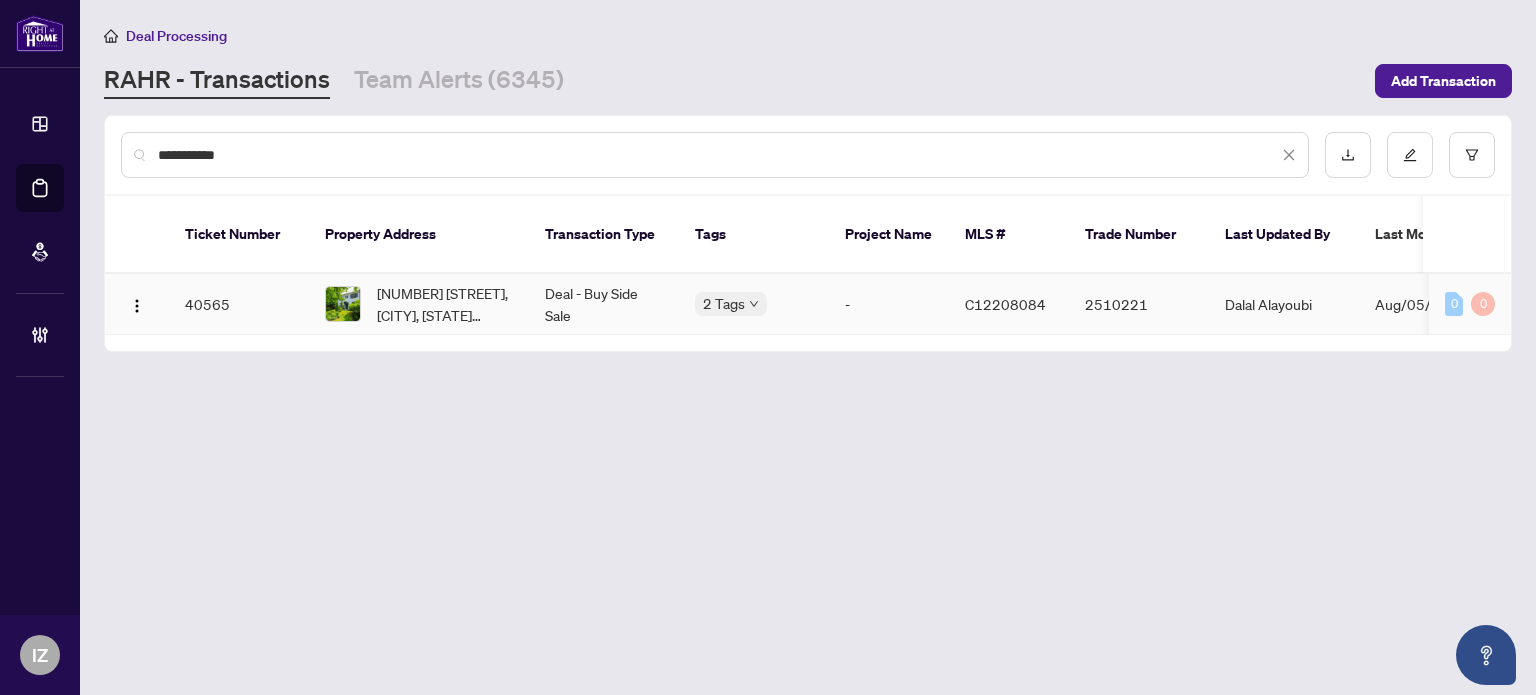 type on "**********" 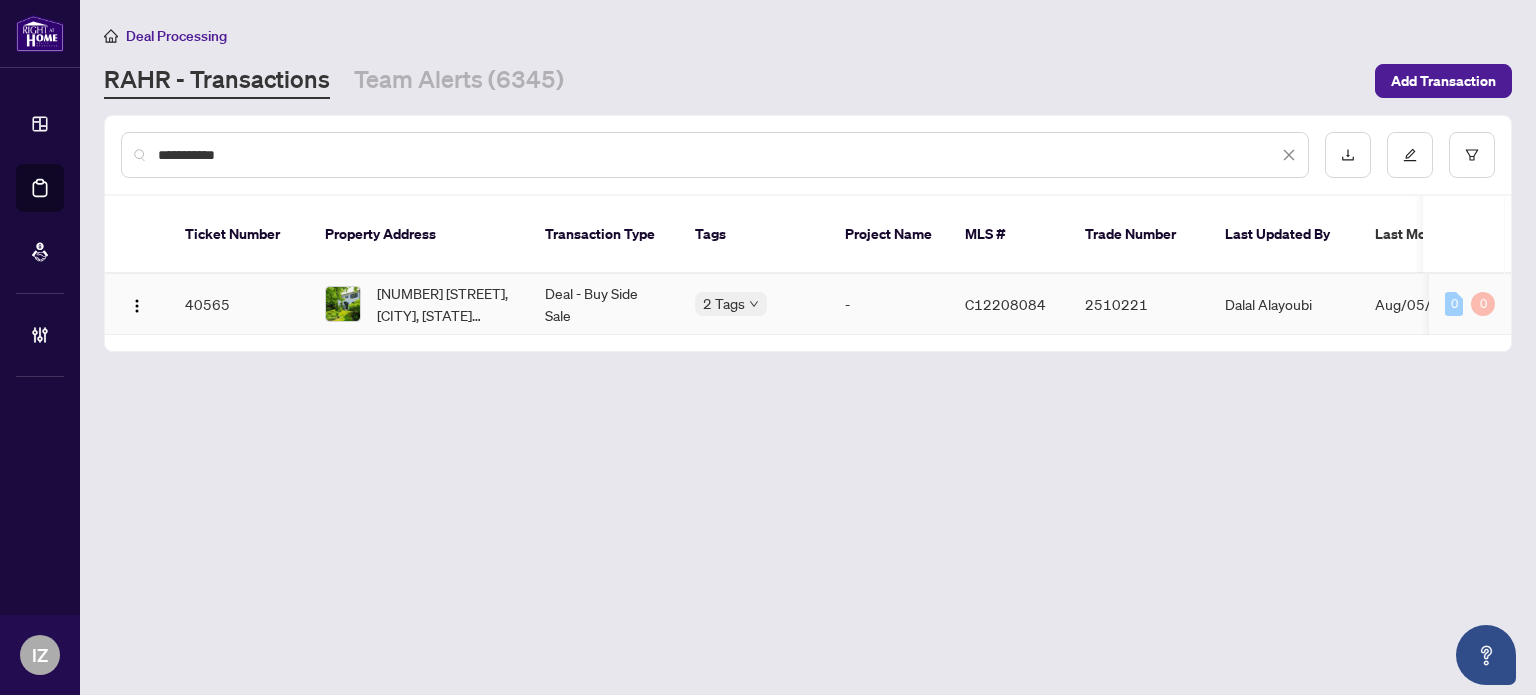 click on "[NUMBER] [STREET], [CITY], [STATE] [POSTAL_CODE], [COUNTRY]" at bounding box center (445, 304) 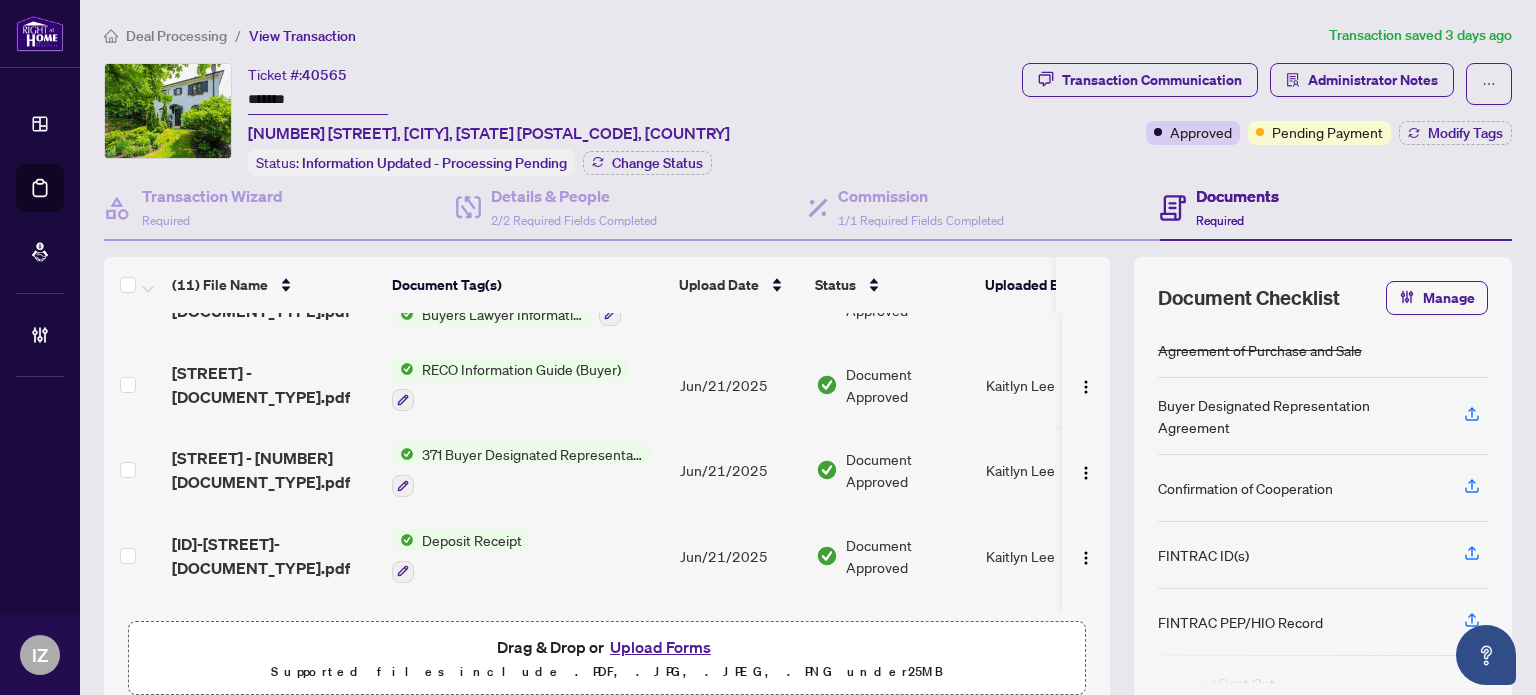 scroll, scrollTop: 635, scrollLeft: 0, axis: vertical 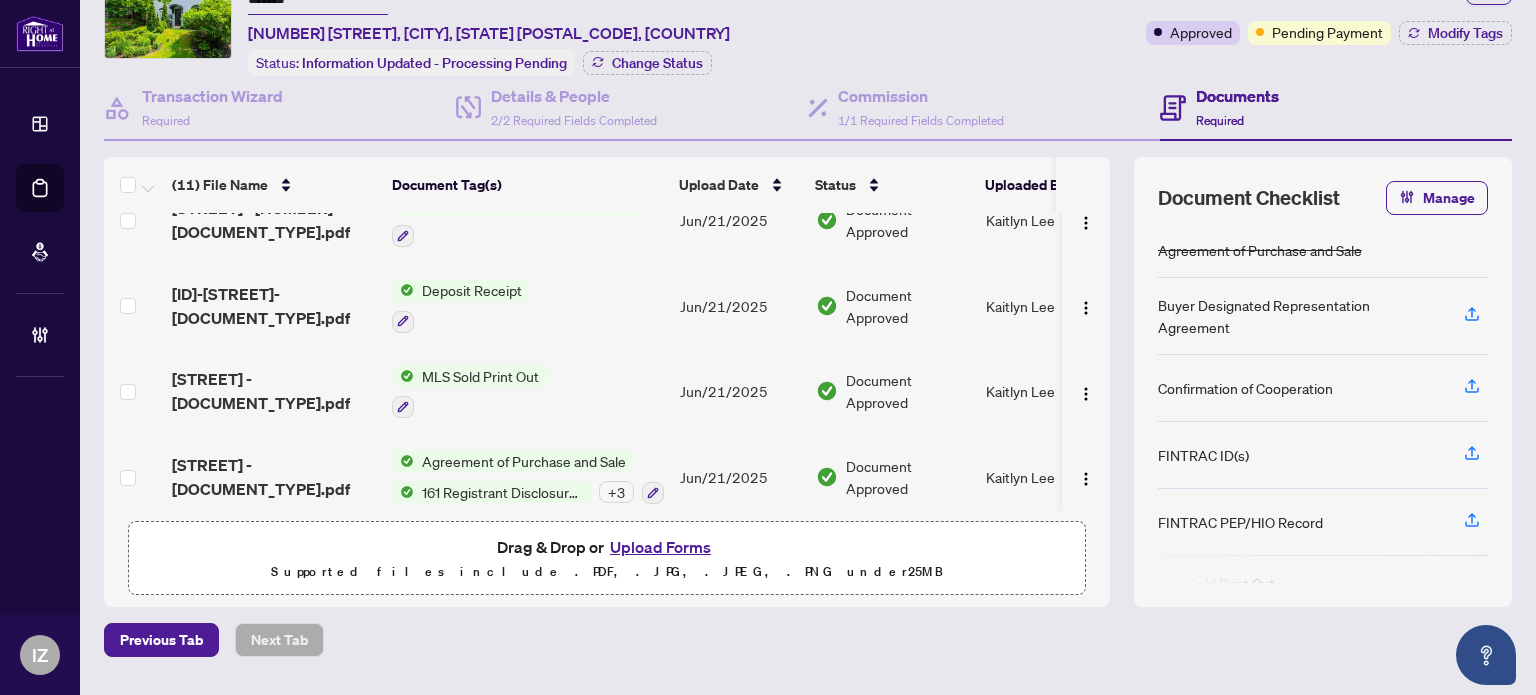 click on "MLS Sold Print Out" at bounding box center (480, 376) 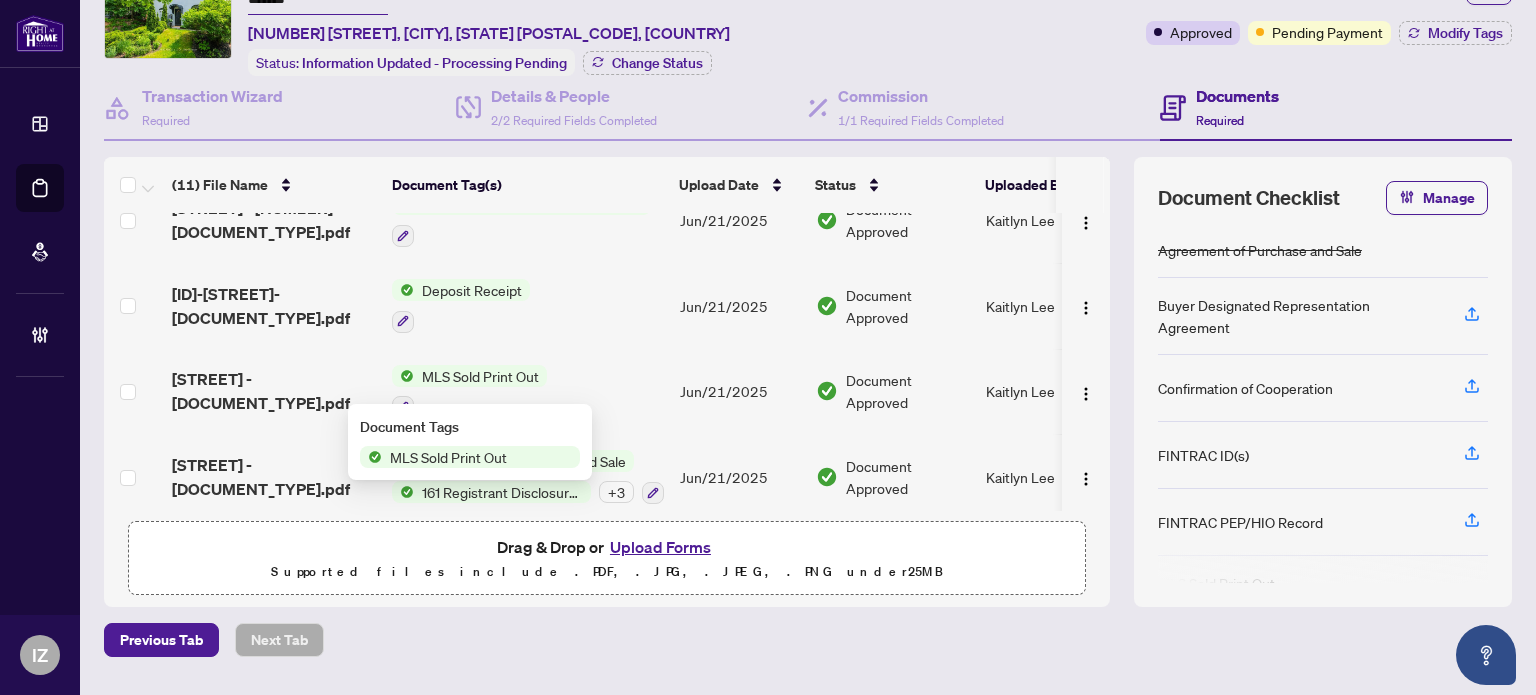 click on "Document Tags MLS Sold Print Out" at bounding box center (470, 442) 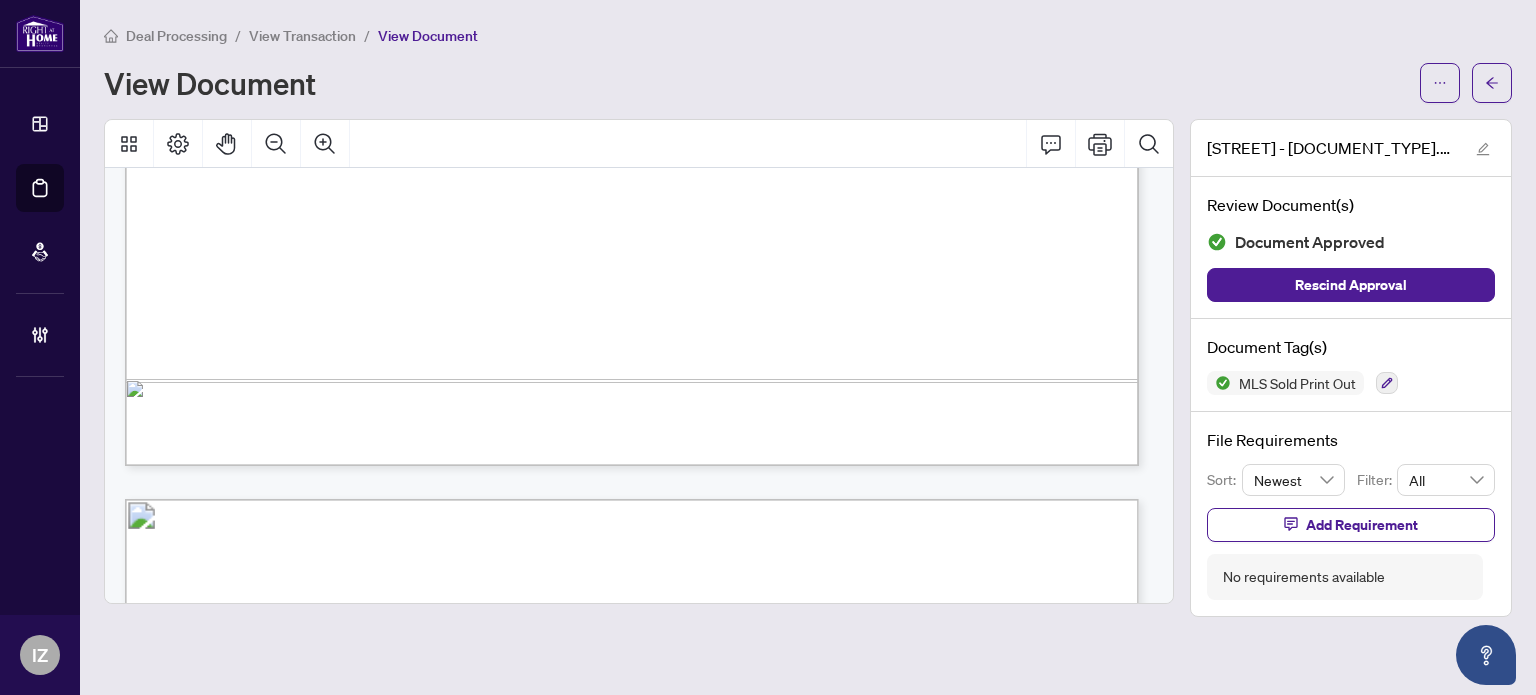 scroll, scrollTop: 1400, scrollLeft: 0, axis: vertical 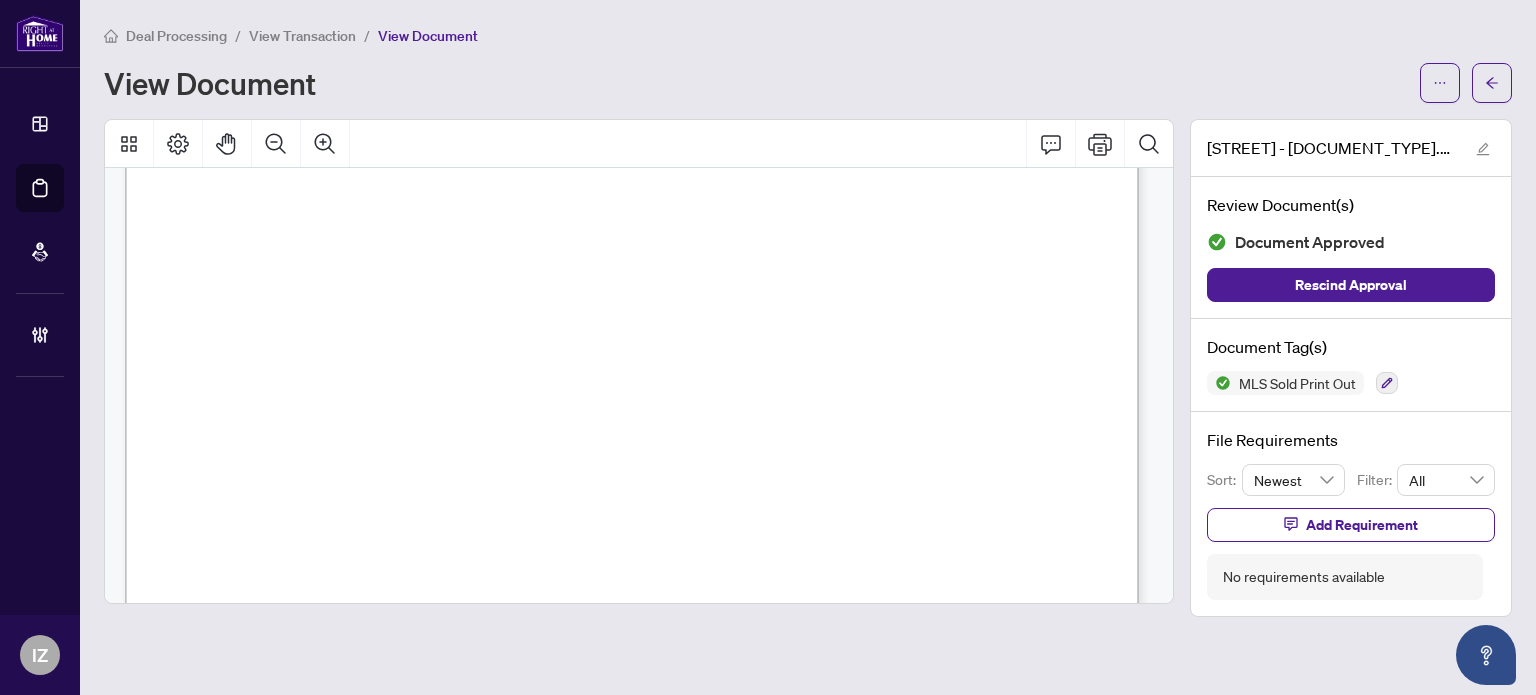 click on "Deal Processing / View Transaction / View Document View Document" at bounding box center (808, 63) 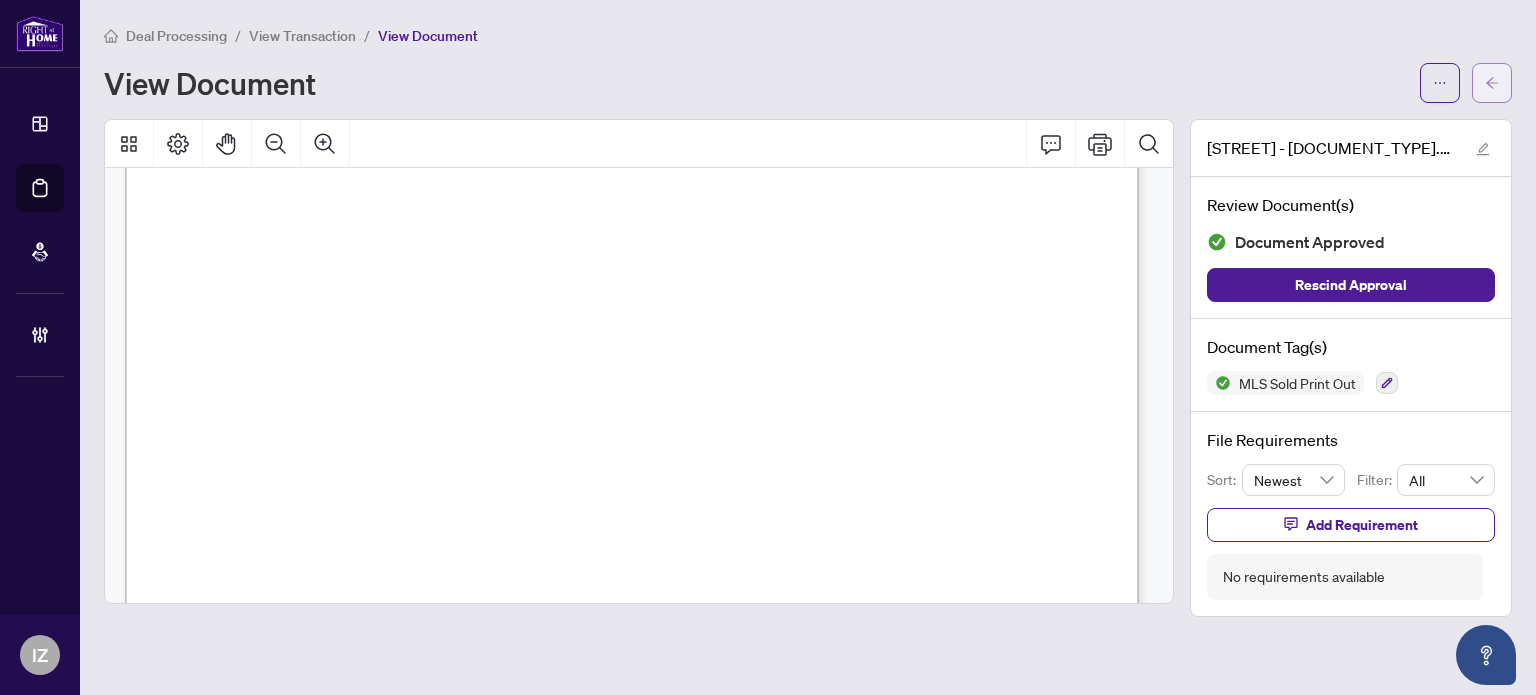 click at bounding box center [1492, 83] 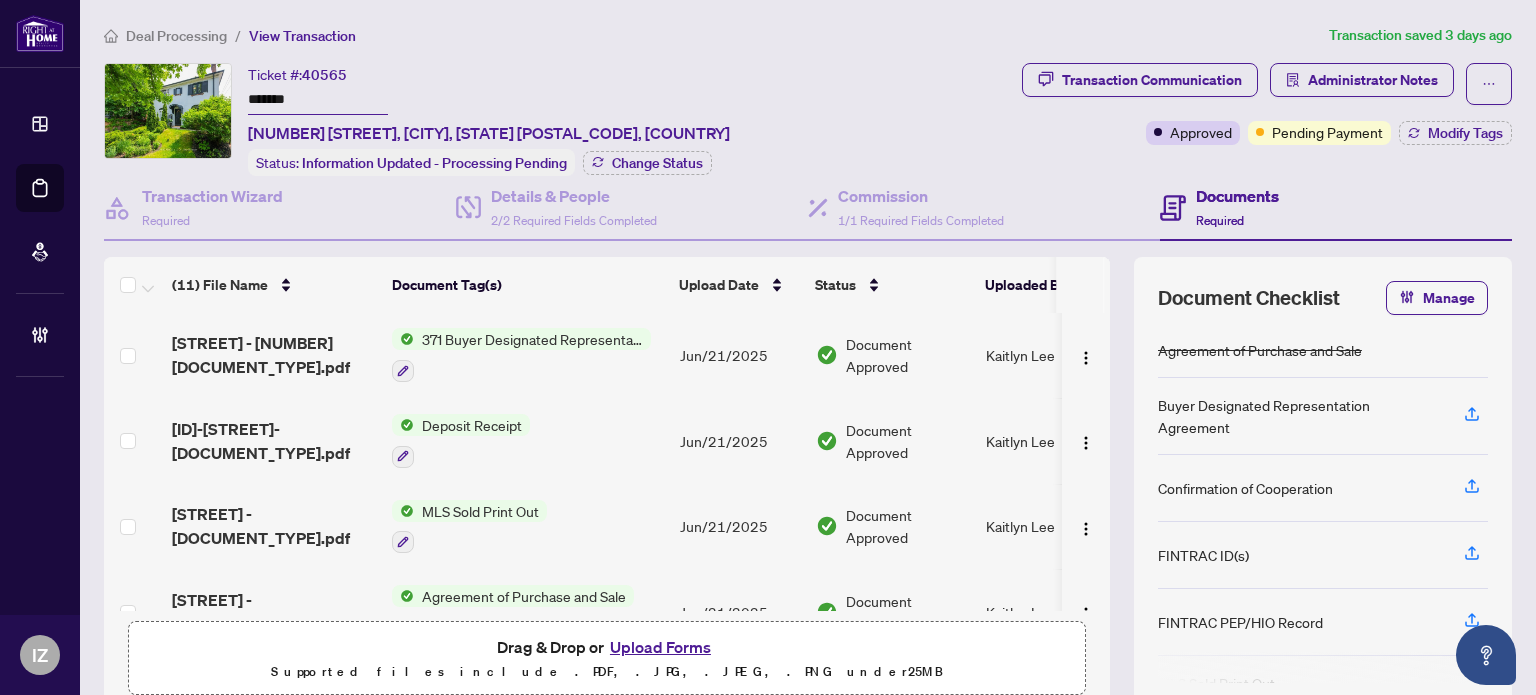 scroll, scrollTop: 635, scrollLeft: 0, axis: vertical 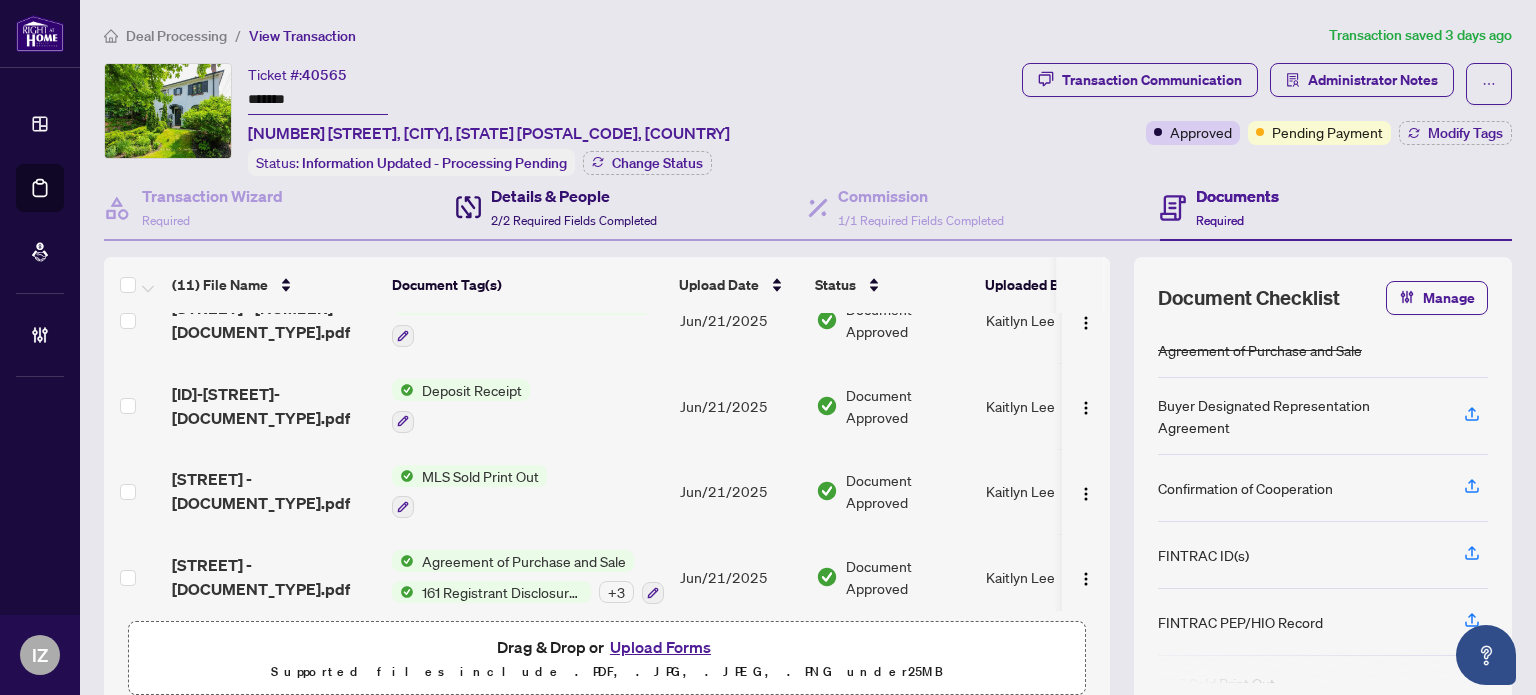 click on "2/2 Required Fields Completed" at bounding box center (574, 220) 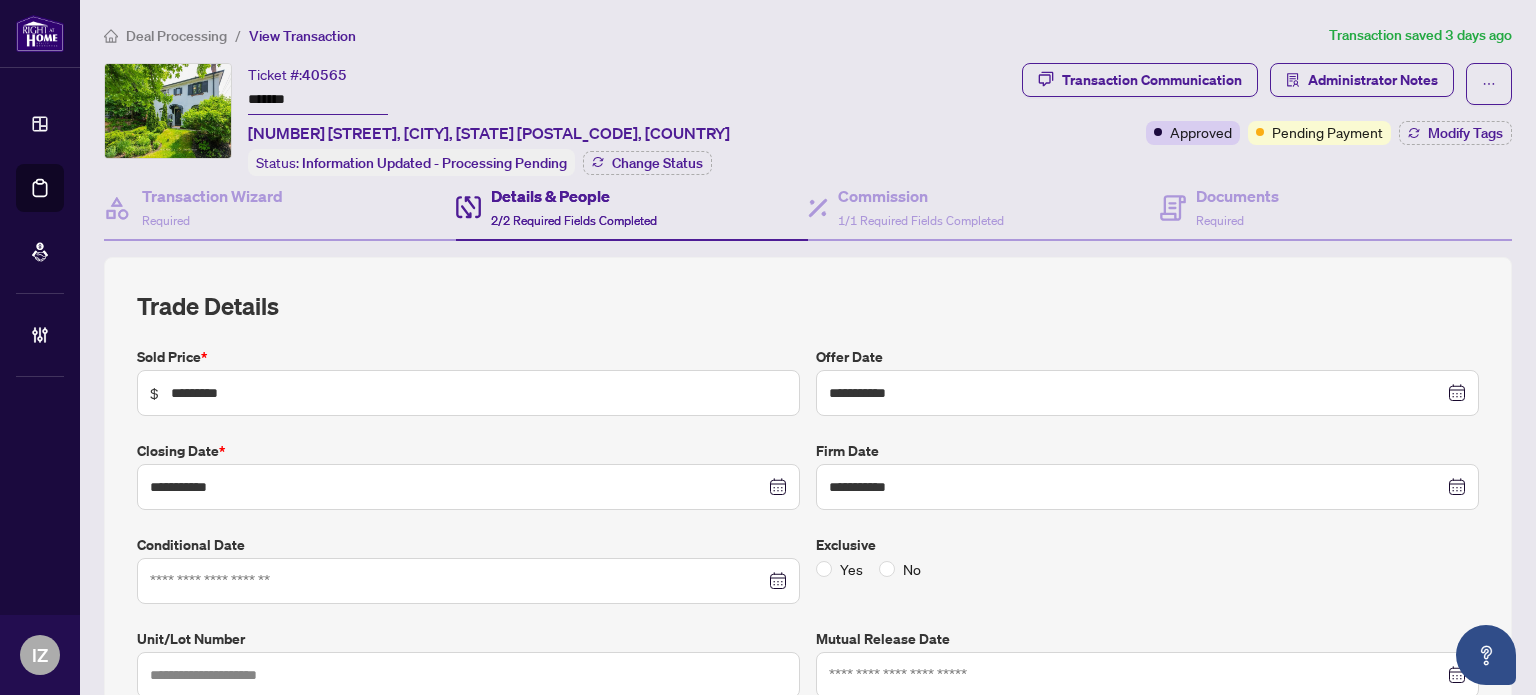 type on "**********" 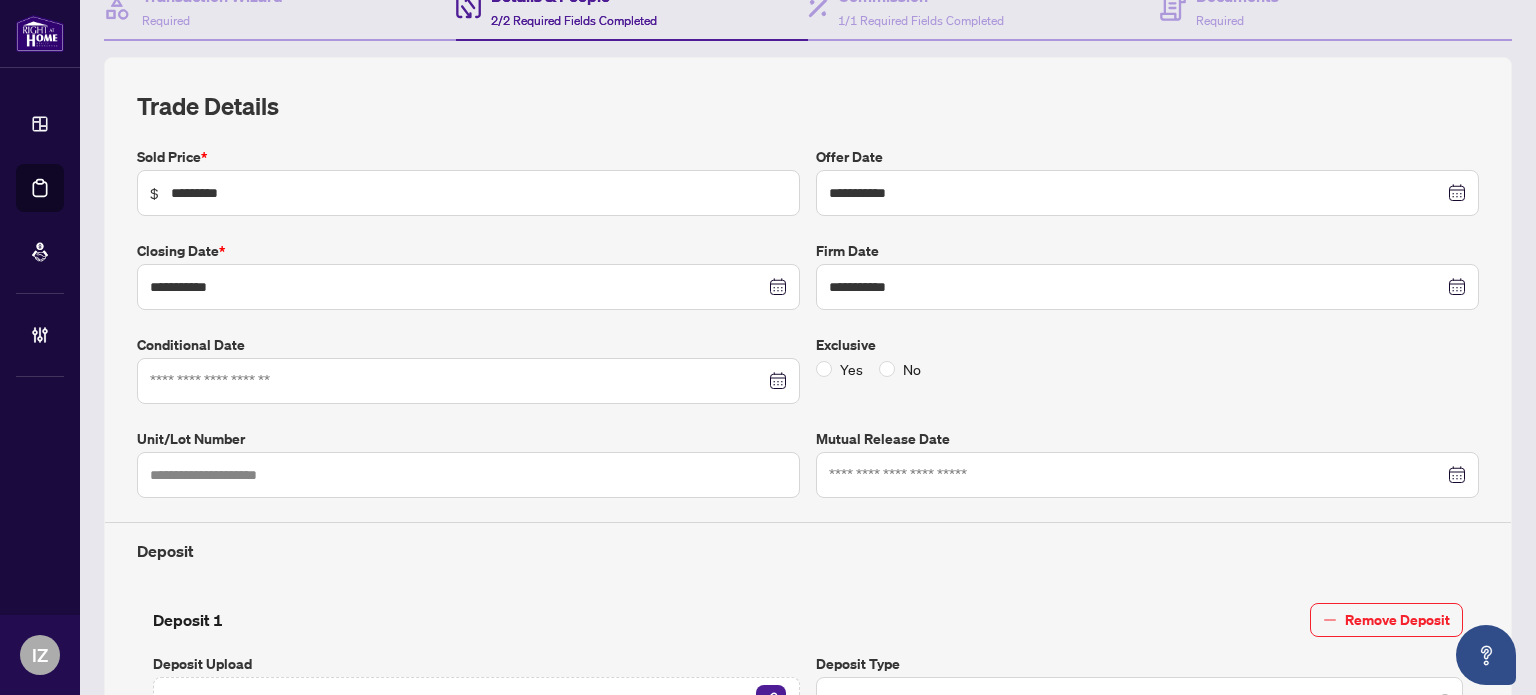 scroll, scrollTop: 300, scrollLeft: 0, axis: vertical 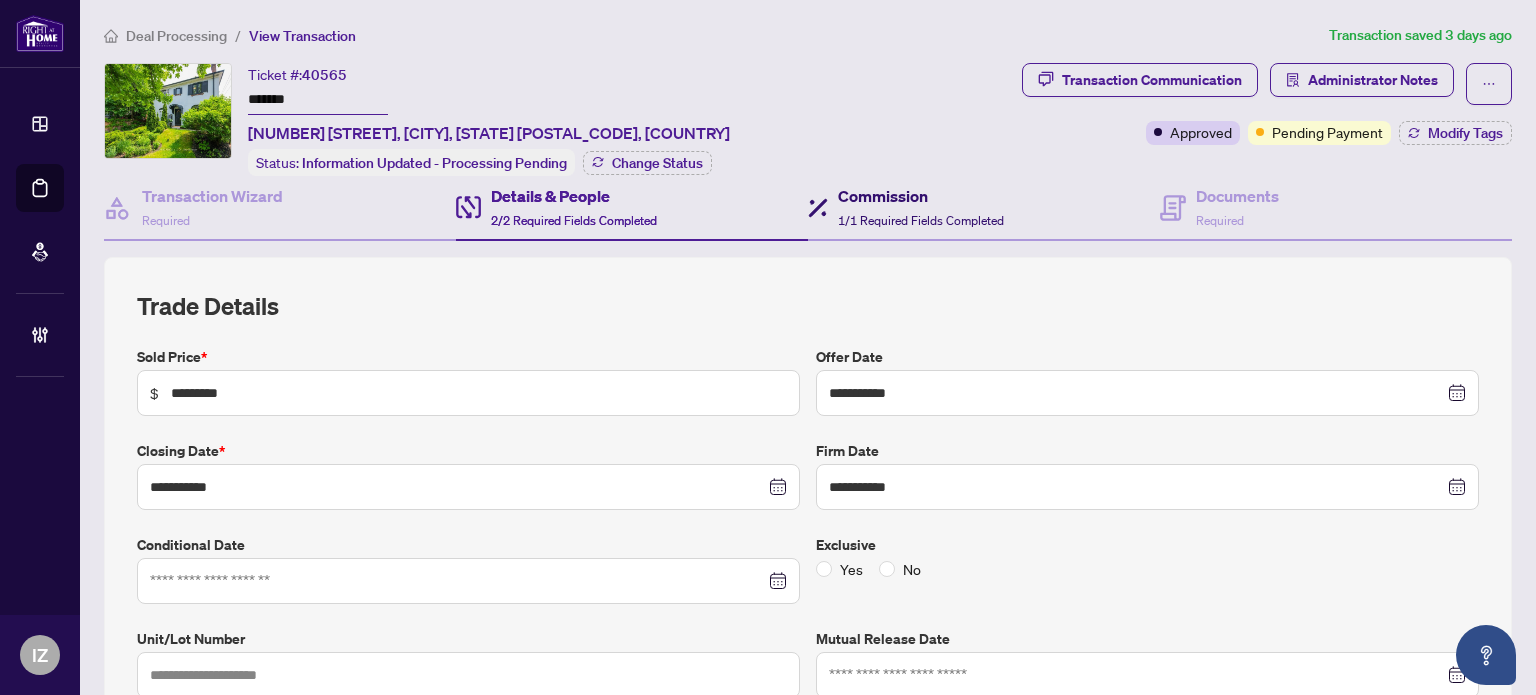 click on "1/1 Required Fields Completed" at bounding box center [921, 220] 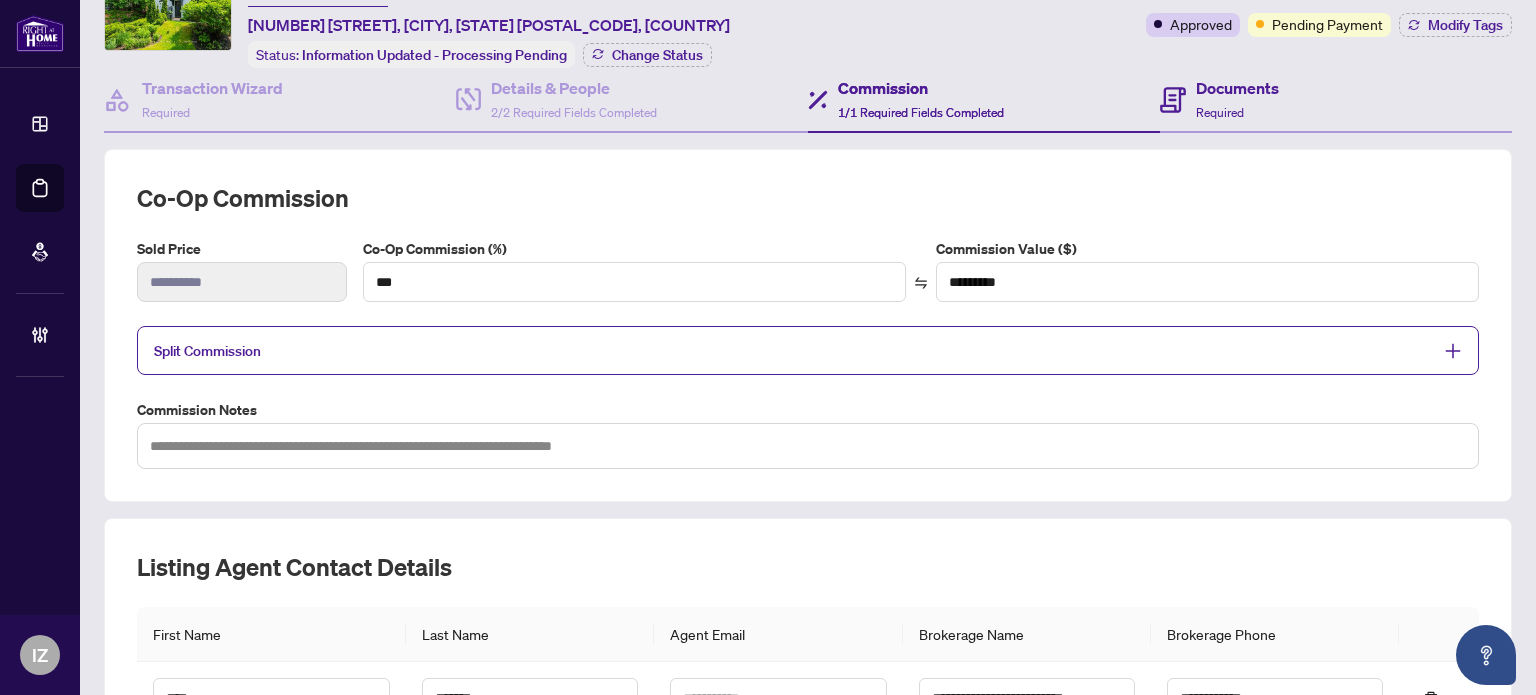 scroll, scrollTop: 0, scrollLeft: 0, axis: both 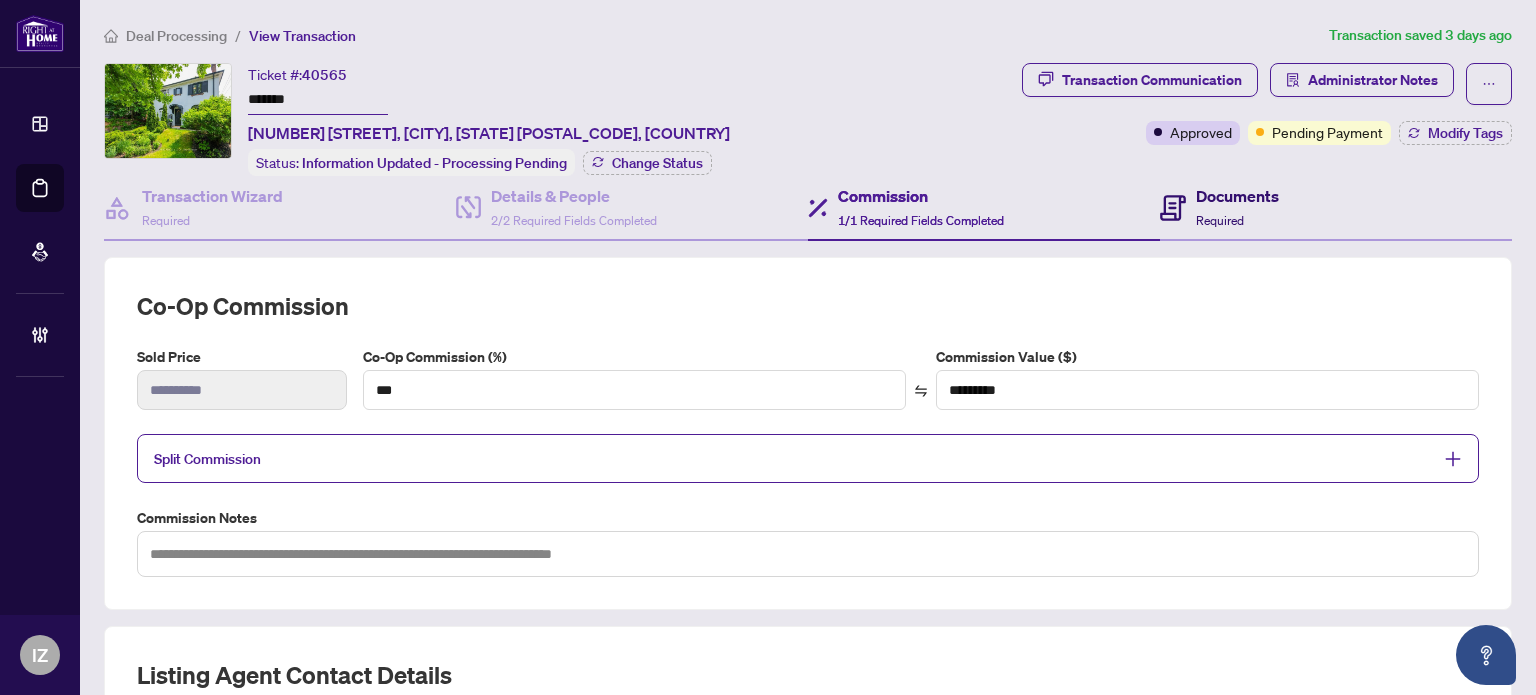 click on "Documents" at bounding box center [1237, 196] 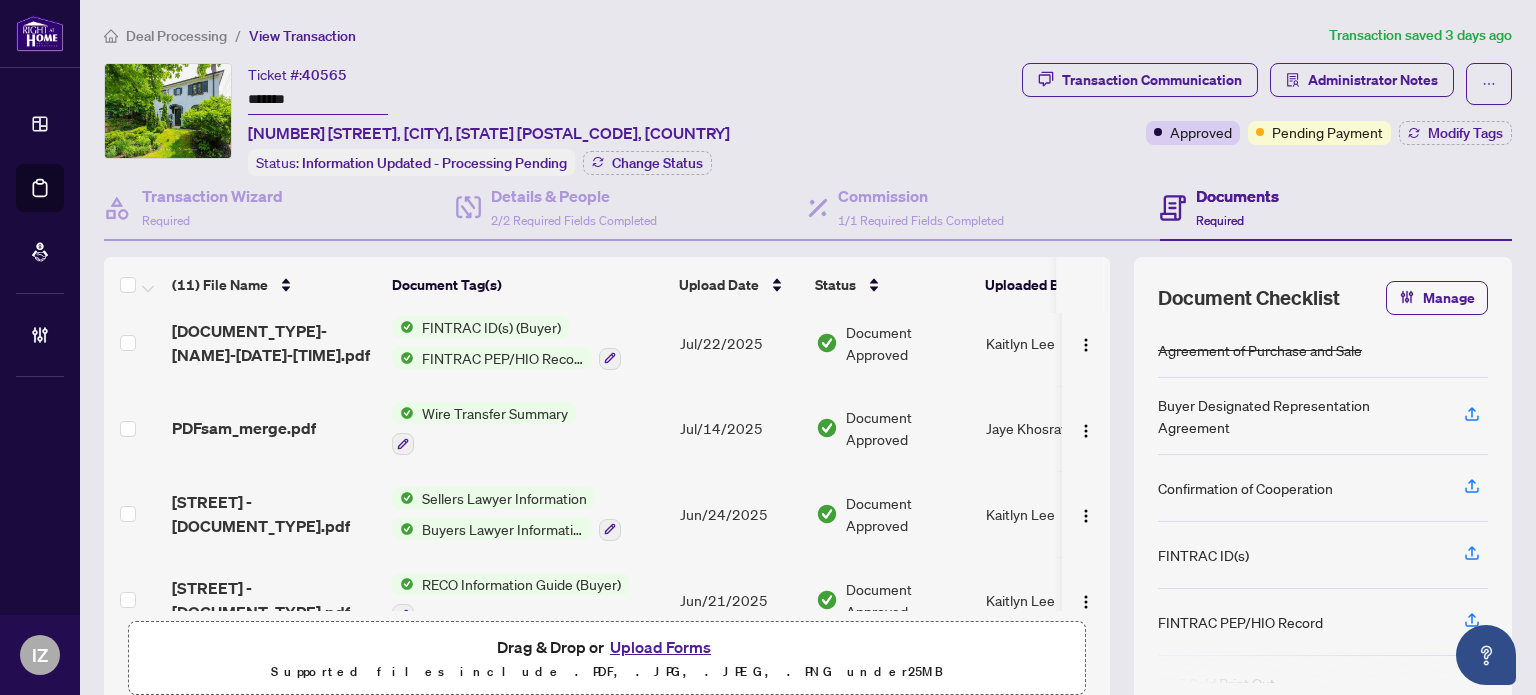 scroll, scrollTop: 300, scrollLeft: 0, axis: vertical 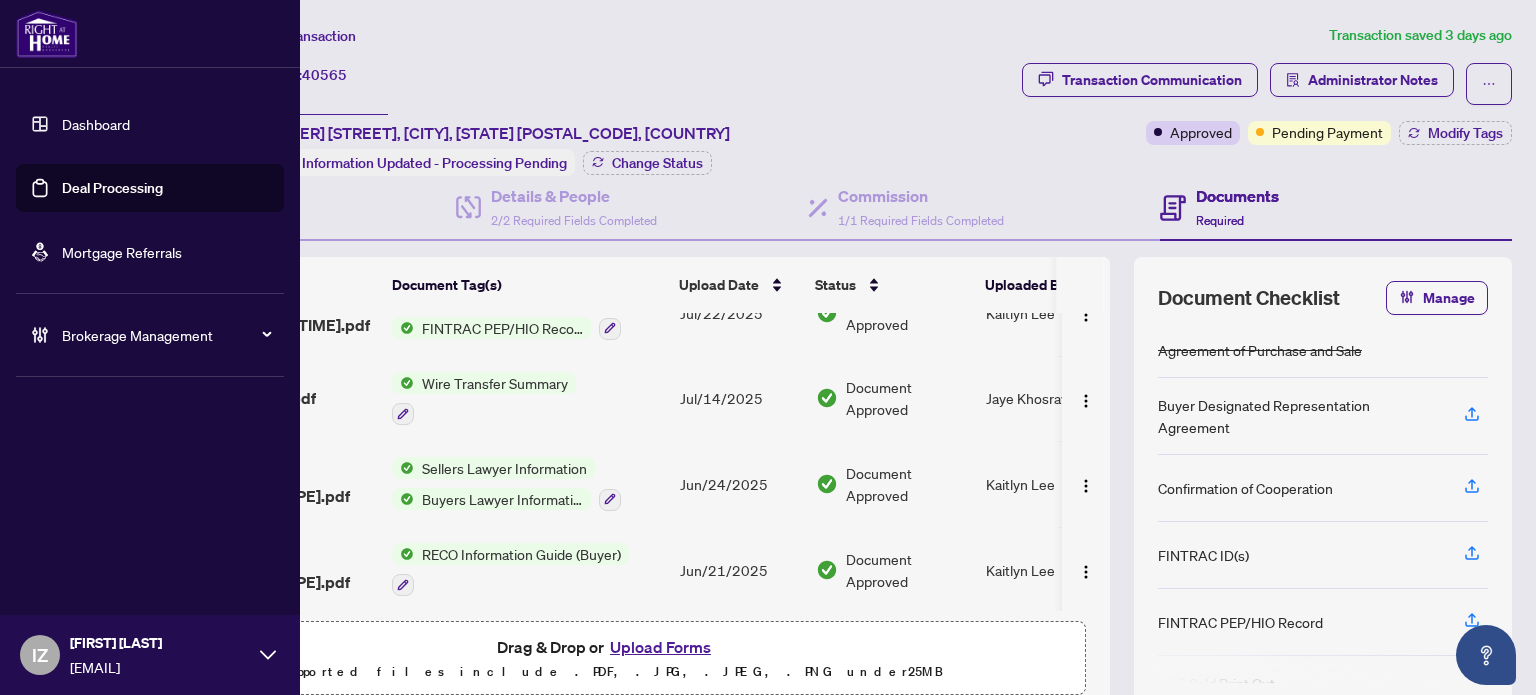 click on "Deal Processing" at bounding box center [112, 188] 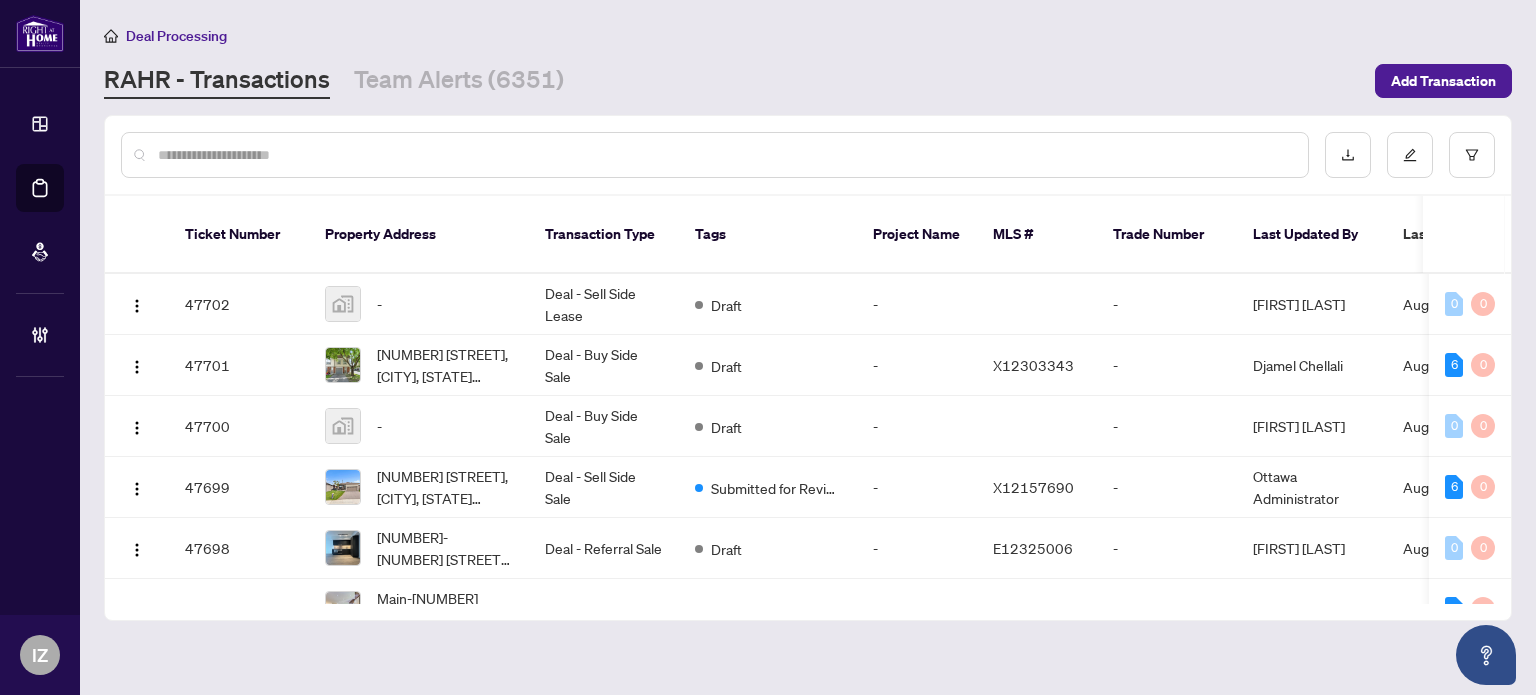 click at bounding box center [725, 155] 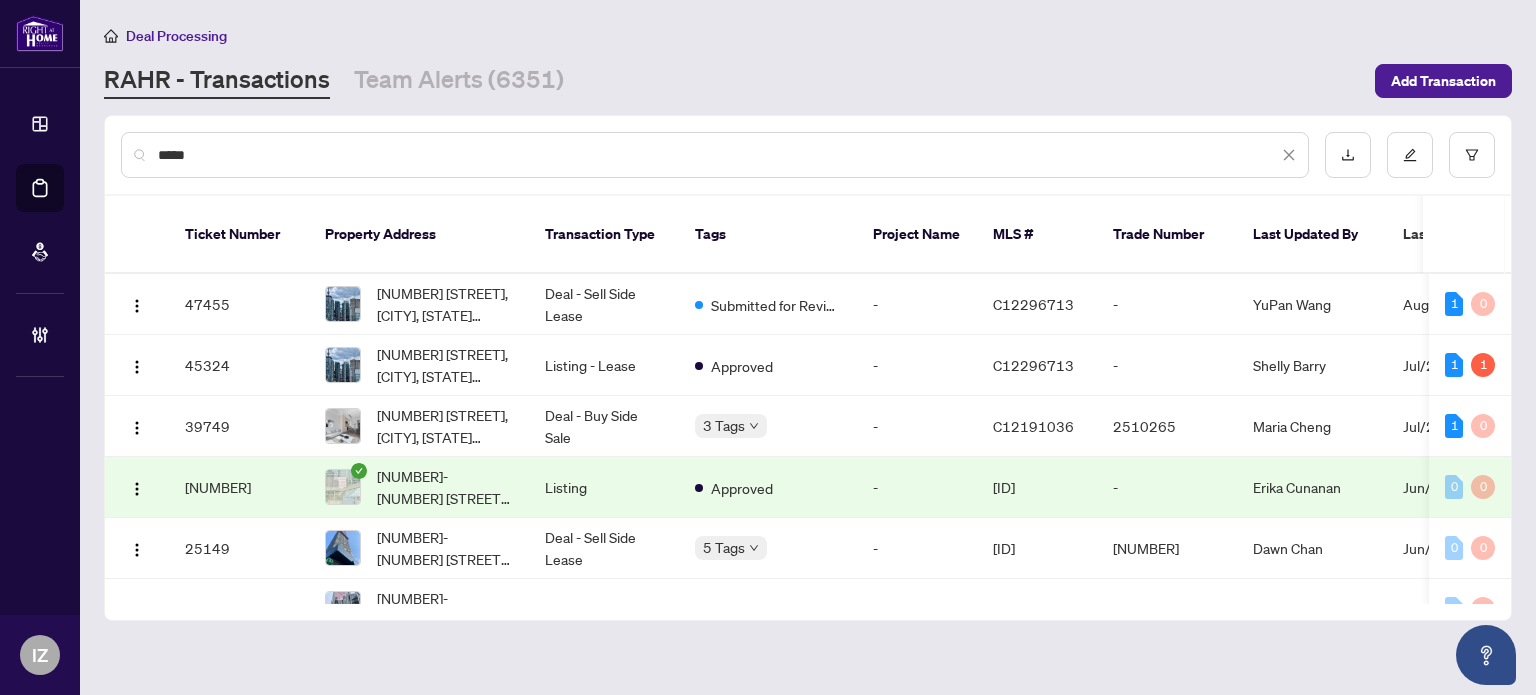 click on "Ticket Number Property Address Transaction Type Tags Project Name MLS # Trade Number Last Updated By Last Modified Date Created By Created Date                           [NUMBER] [ADDRESS] [CITY], [STATE] [POSTAL_CODE], [COUNTRY] Deal - Sell Side Lease Submitted for Review - [ID] - [FIRST] [LAST] [MONTH]/[DAY]/[YEAR] [FIRST] [LAST] [MONTH]/[DAY]/[YEAR] 1 0 [NUMBER] [ADDRESS] [CITY], [STATE] [POSTAL_CODE], [COUNTRY] Listing - Lease Approved - [ID] - [FIRST] [LAST] [MONTH]/[DAY]/[YEAR] [FIRST] [LAST] [MONTH]/[DAY]/[YEAR] 1 1 [NUMBER] [ADDRESS] [CITY], [STATE] [POSTAL_CODE], [COUNTRY] Deal - Buy Side Sale 3 Tags - [ID] [NUMBER] [FIRST] [LAST] [MONTH]/[DAY]/[YEAR] [FIRST] [LAST] [MONTH]/[DAY]/[YEAR] 1 0 [NUMBER] [ADDRESS] [CITY], [STATE] [POSTAL_CODE], [COUNTRY] Listing Approved - [ID] - [FIRST] [LAST] [MONTH]/[DAY]/[YEAR] [FIRST] [LAST] [MONTH]/[DAY]/[YEAR] 0 0 [NUMBER] Deal - Sell Side Lease [ID] [NUMBER] [FIRST] [LAST] [MONTH]/[DAY]/[YEAR] [FIRST] [LAST] [MONTH]/[DAY]/[YEAR] 0 0 [NUMBER] Listing Cancelled - [ID] - [FIRST] [LAST] 0" at bounding box center [808, 408] 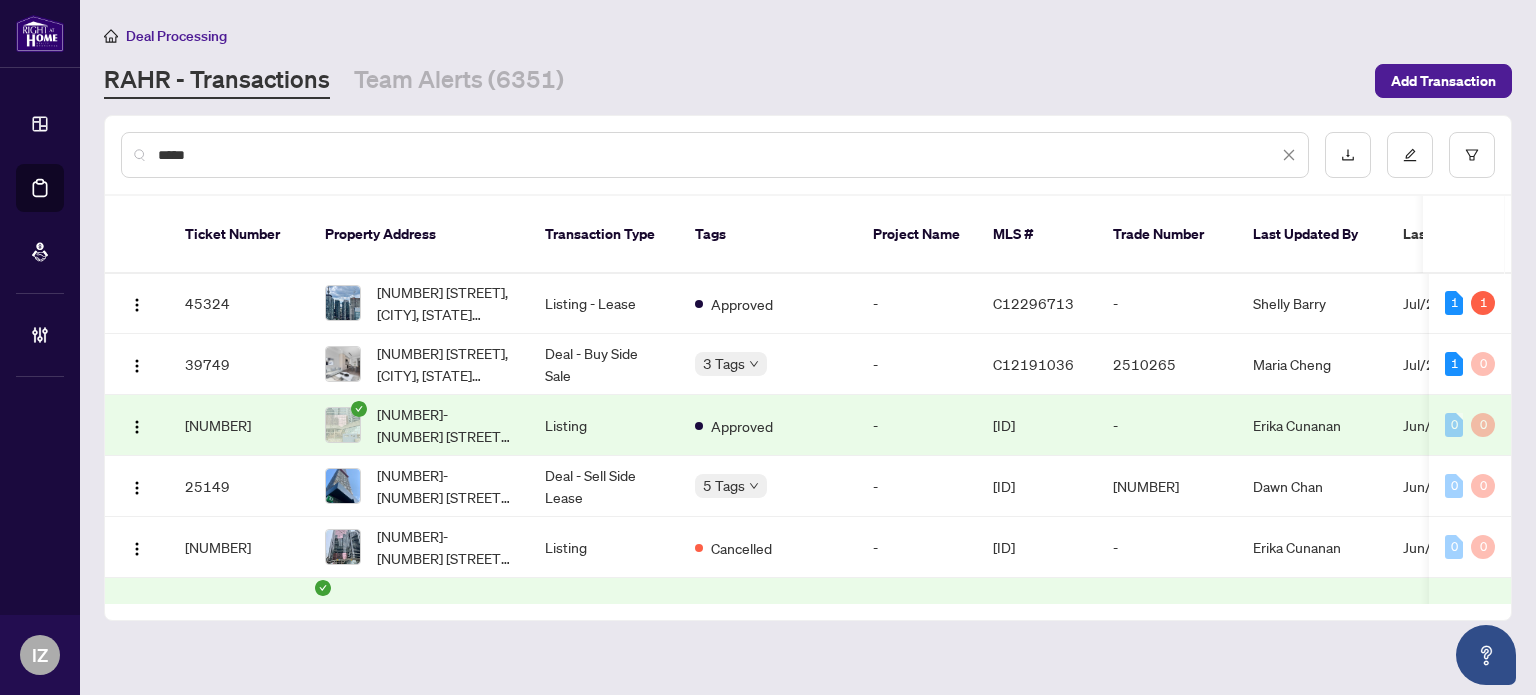 scroll, scrollTop: 100, scrollLeft: 0, axis: vertical 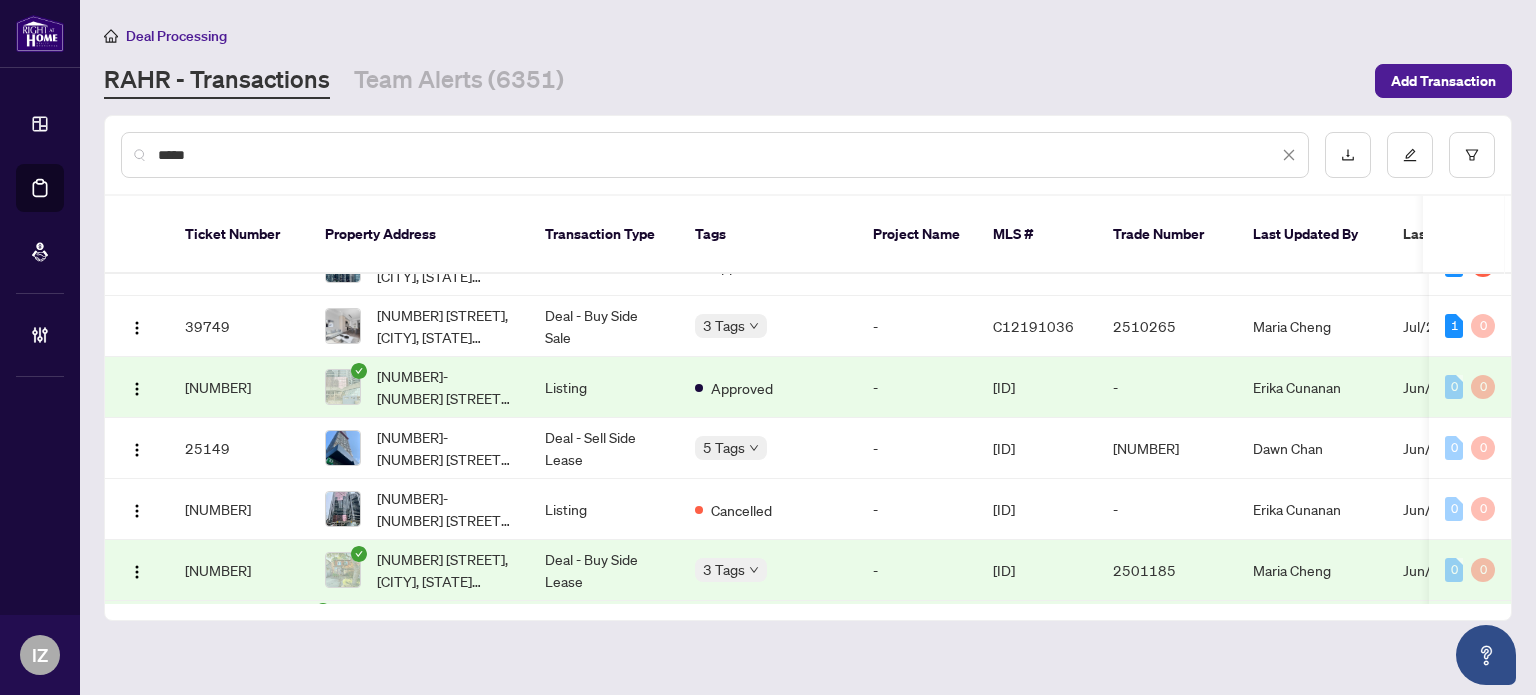 type on "*****" 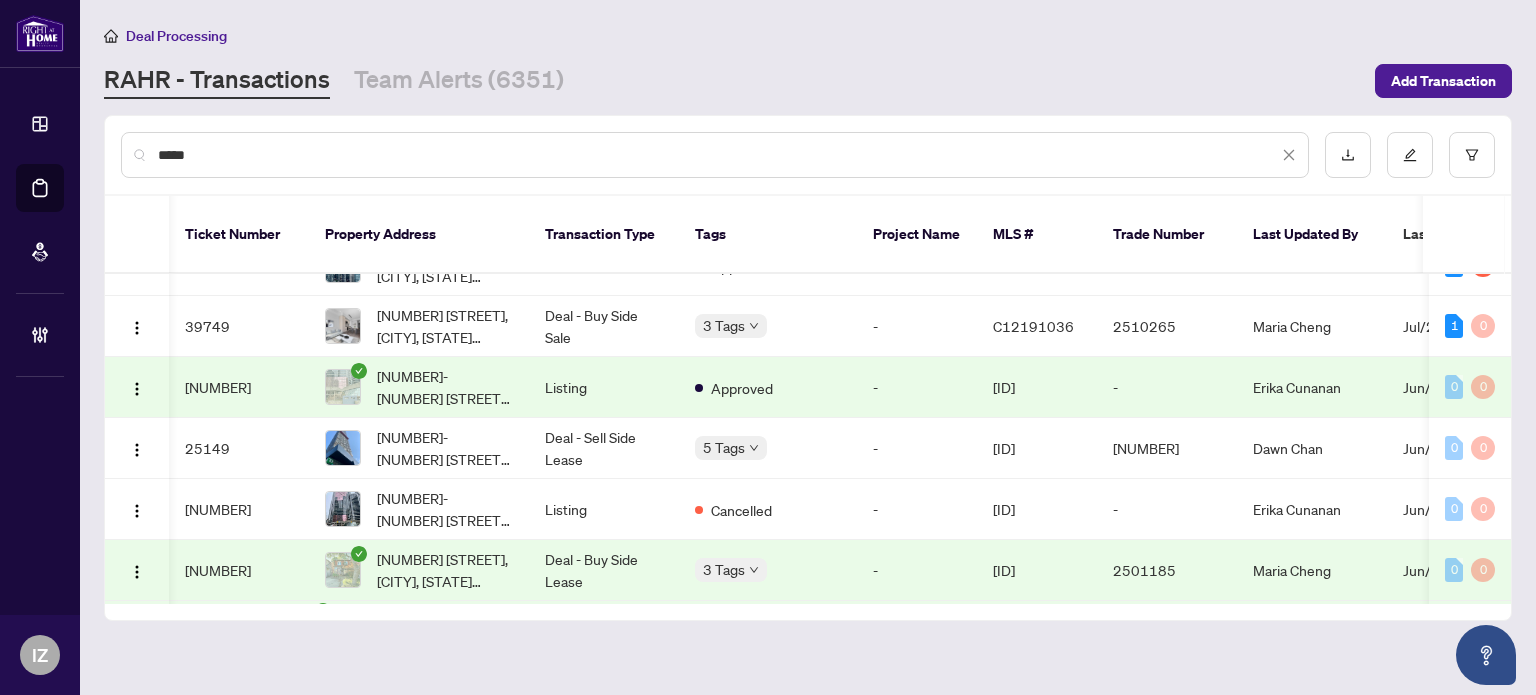 scroll, scrollTop: 100, scrollLeft: 33, axis: both 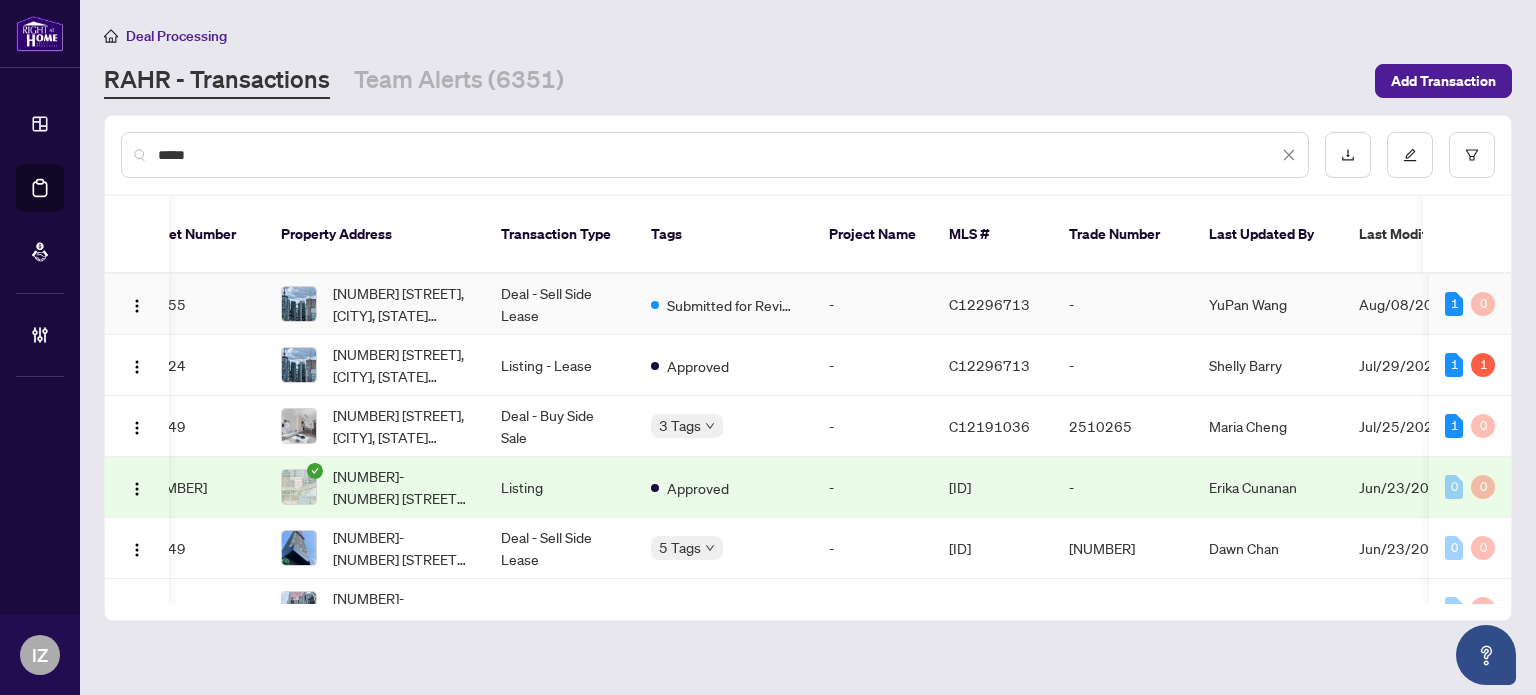 click on "Deal - Sell Side Lease" at bounding box center [560, 304] 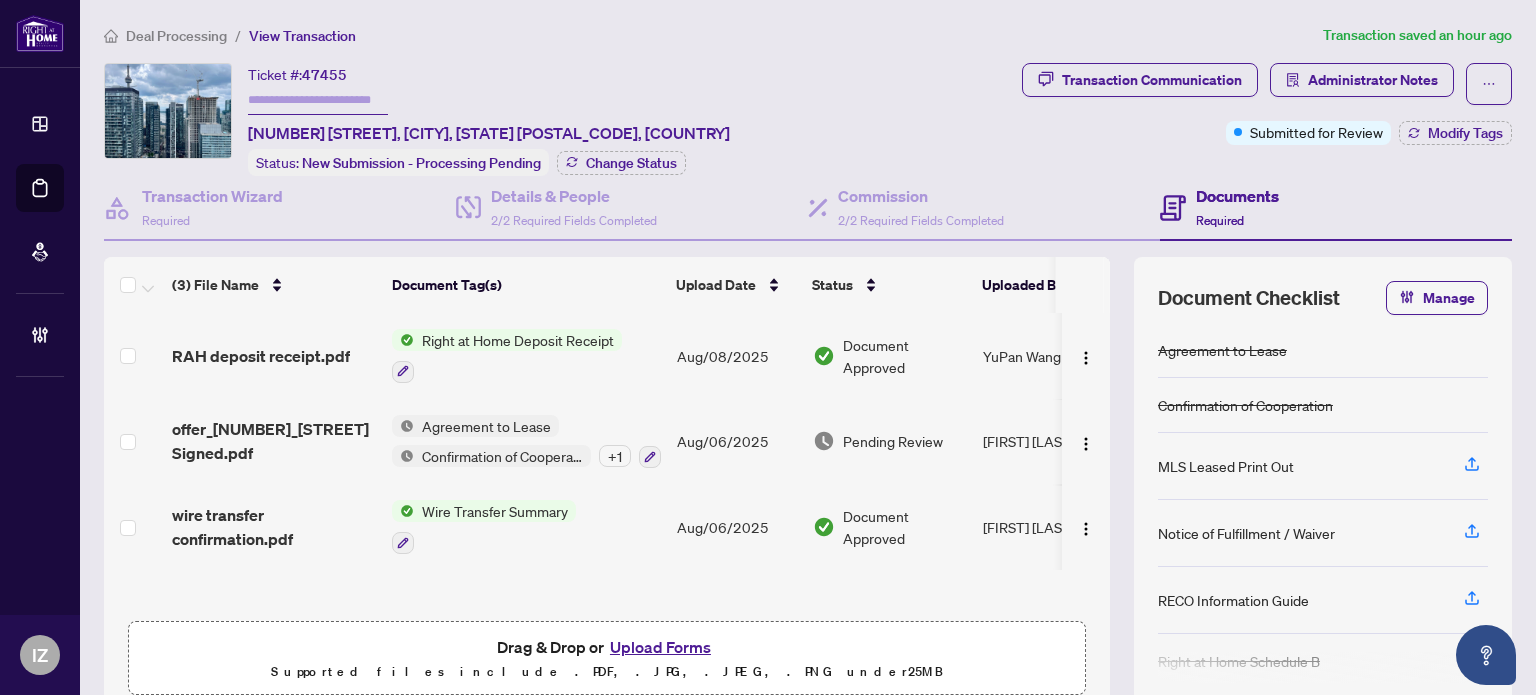 click on "Right at Home Deposit Receipt" at bounding box center [507, 356] 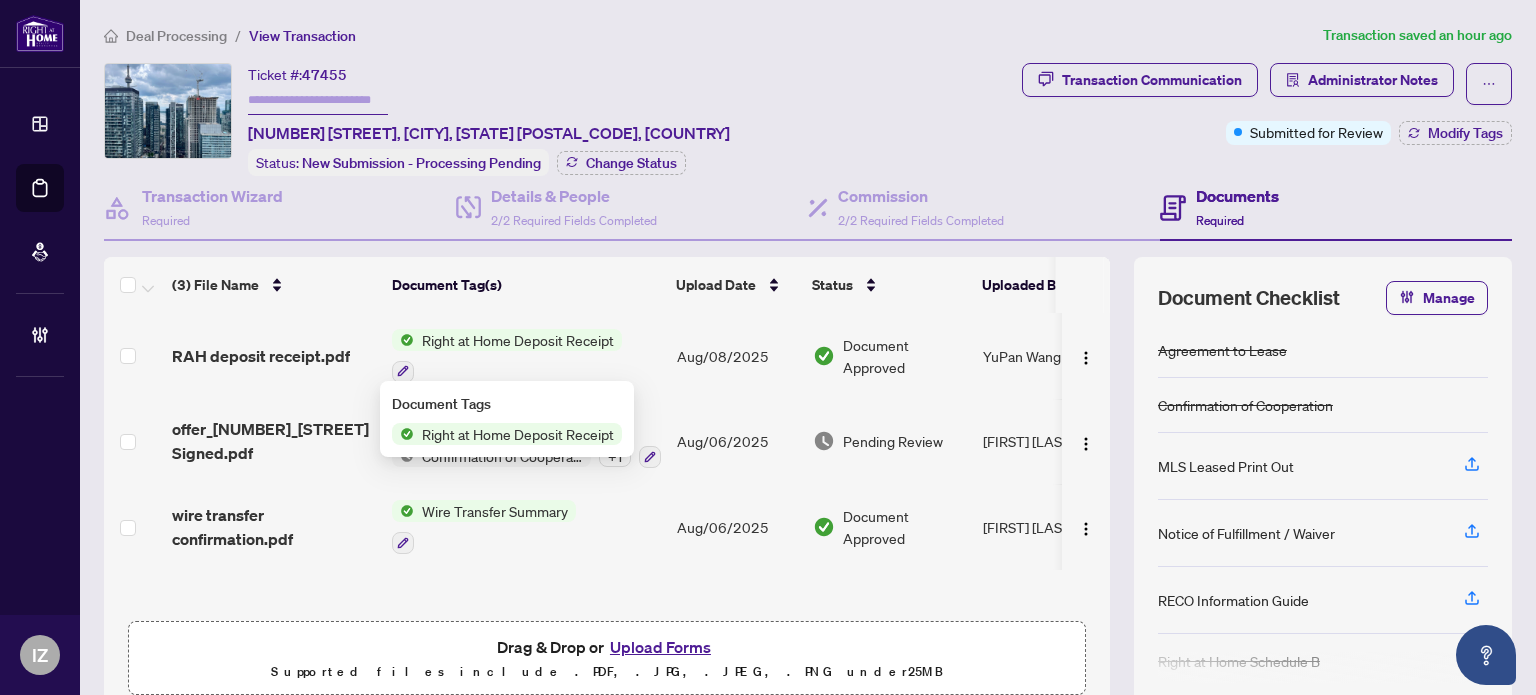 click on "Right at Home Deposit Receipt" at bounding box center (518, 434) 